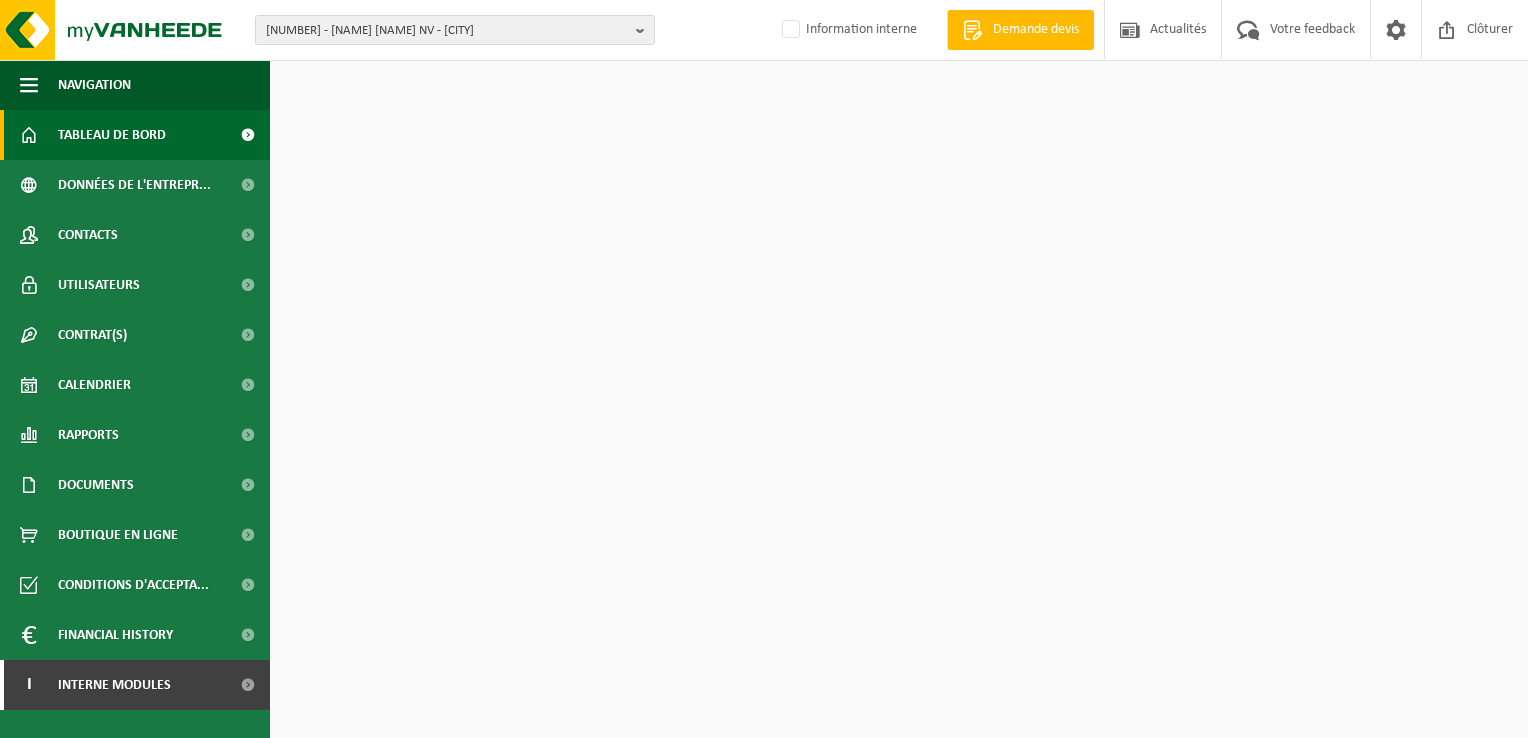 scroll, scrollTop: 0, scrollLeft: 0, axis: both 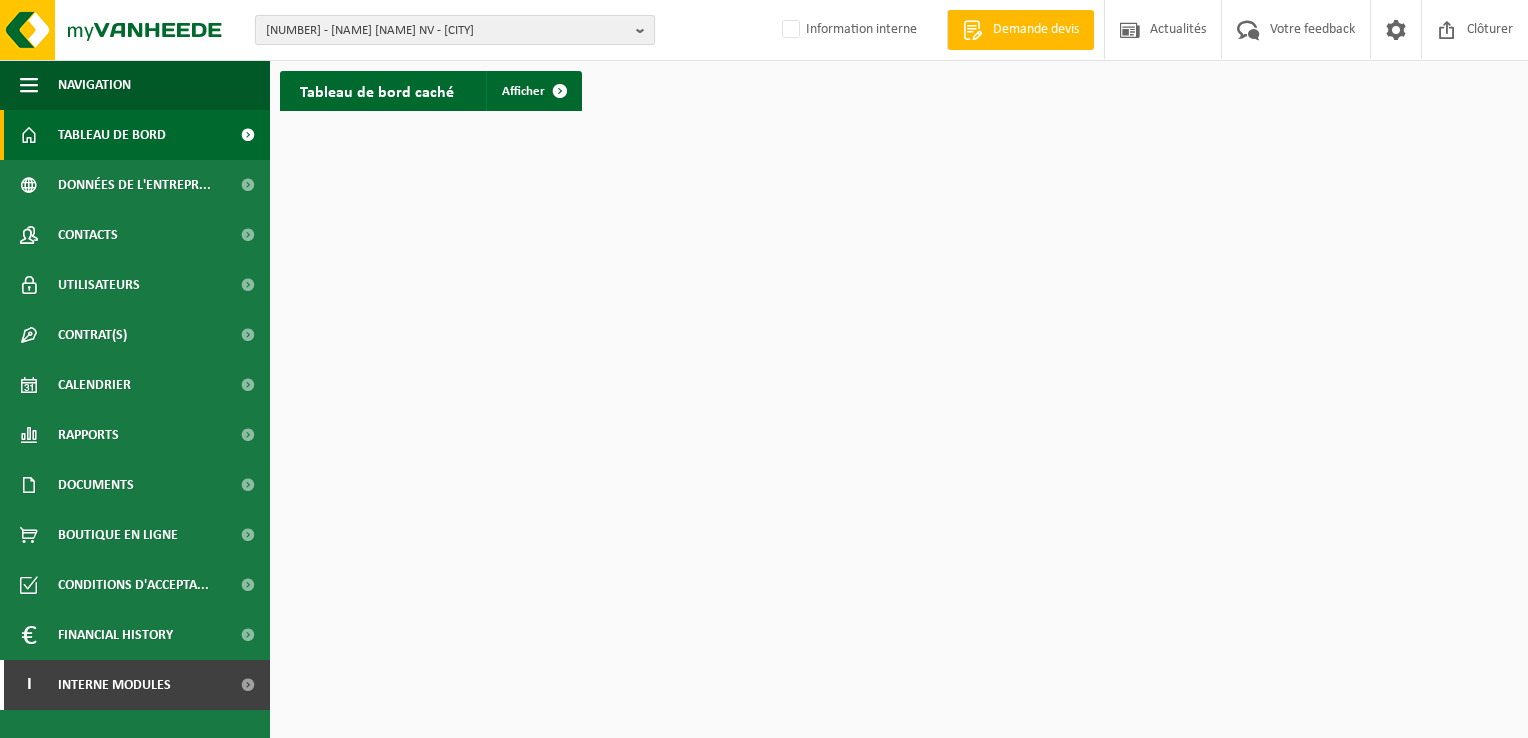 click on "01-000001 - VILLEROY & BOCH WELLNESS NV - ROESELARE" at bounding box center [447, 31] 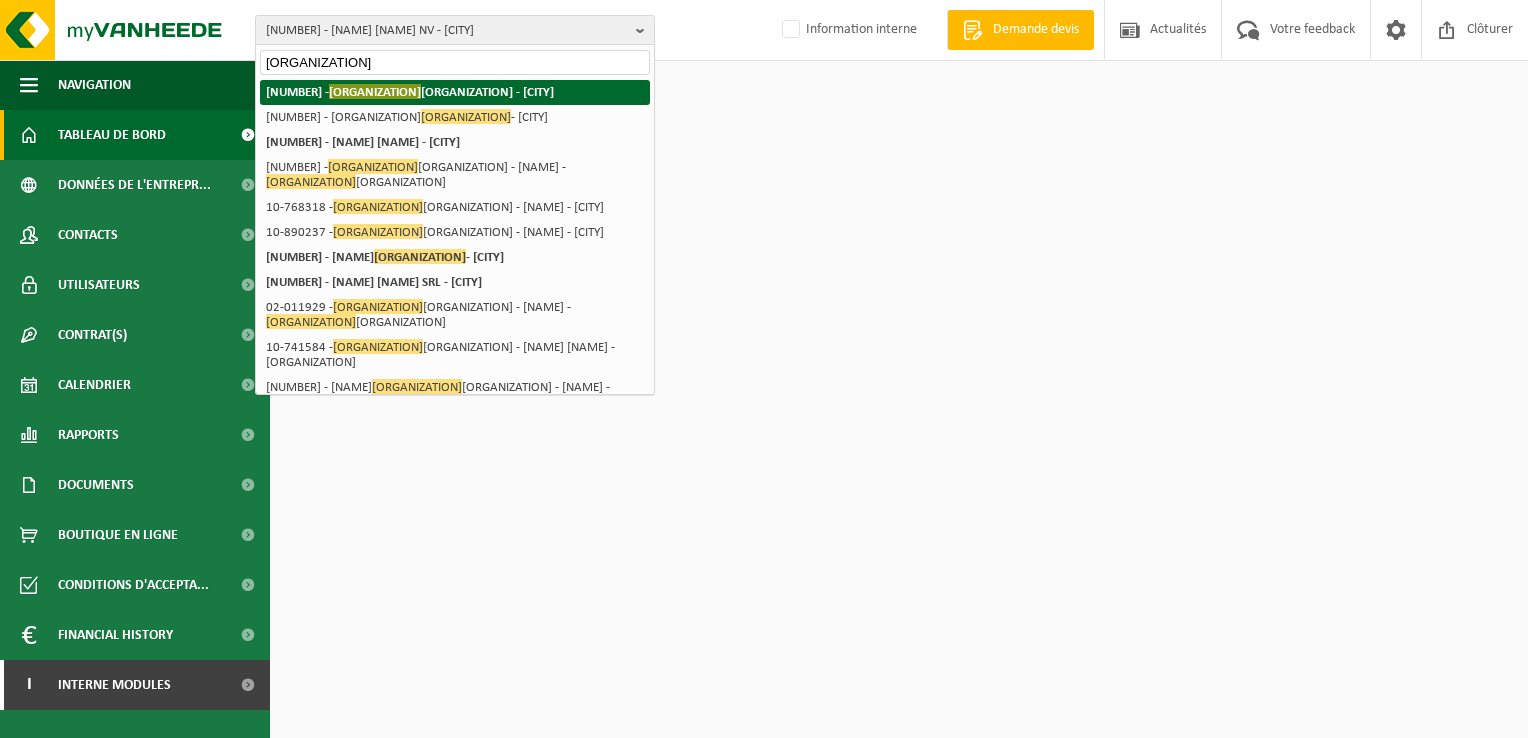type on "Parlement" 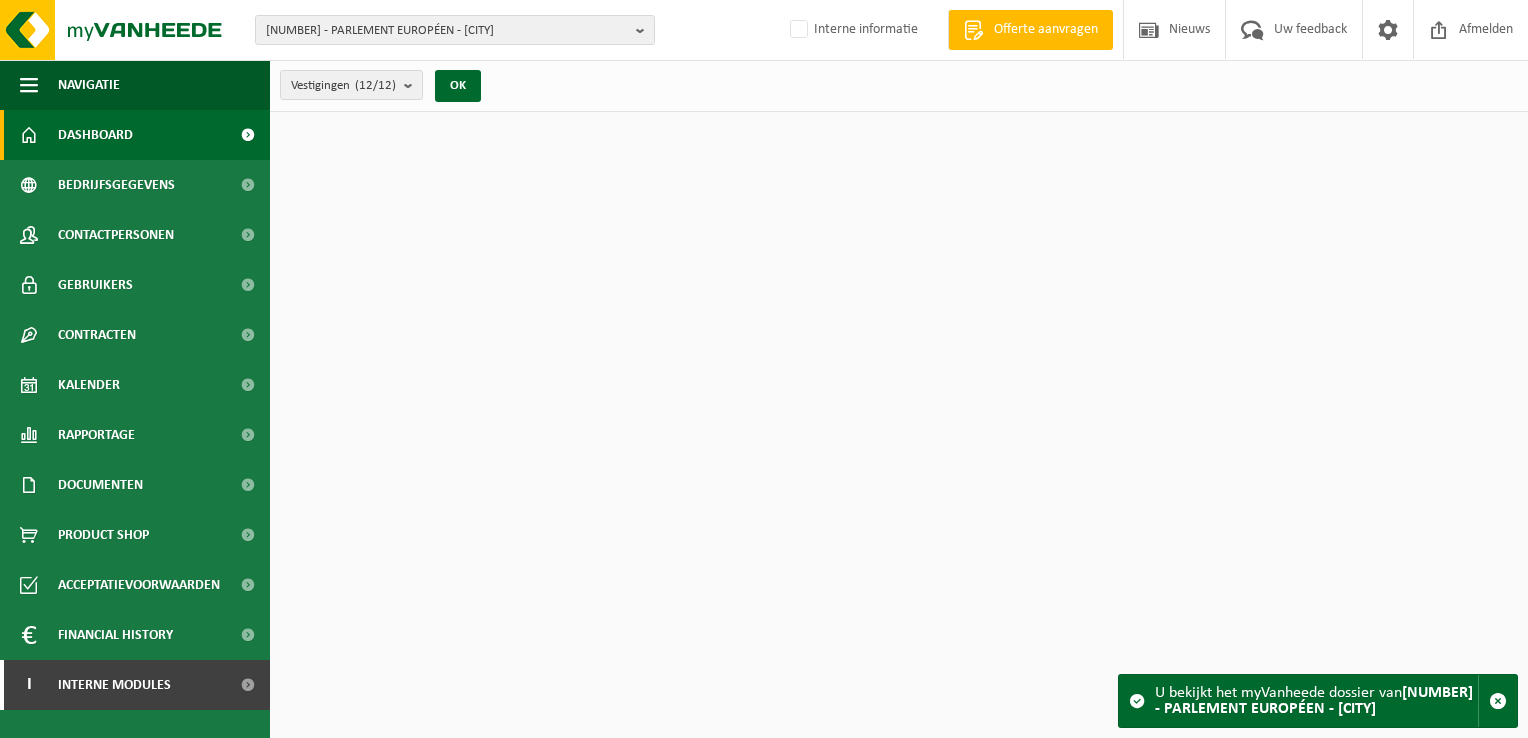 scroll, scrollTop: 0, scrollLeft: 0, axis: both 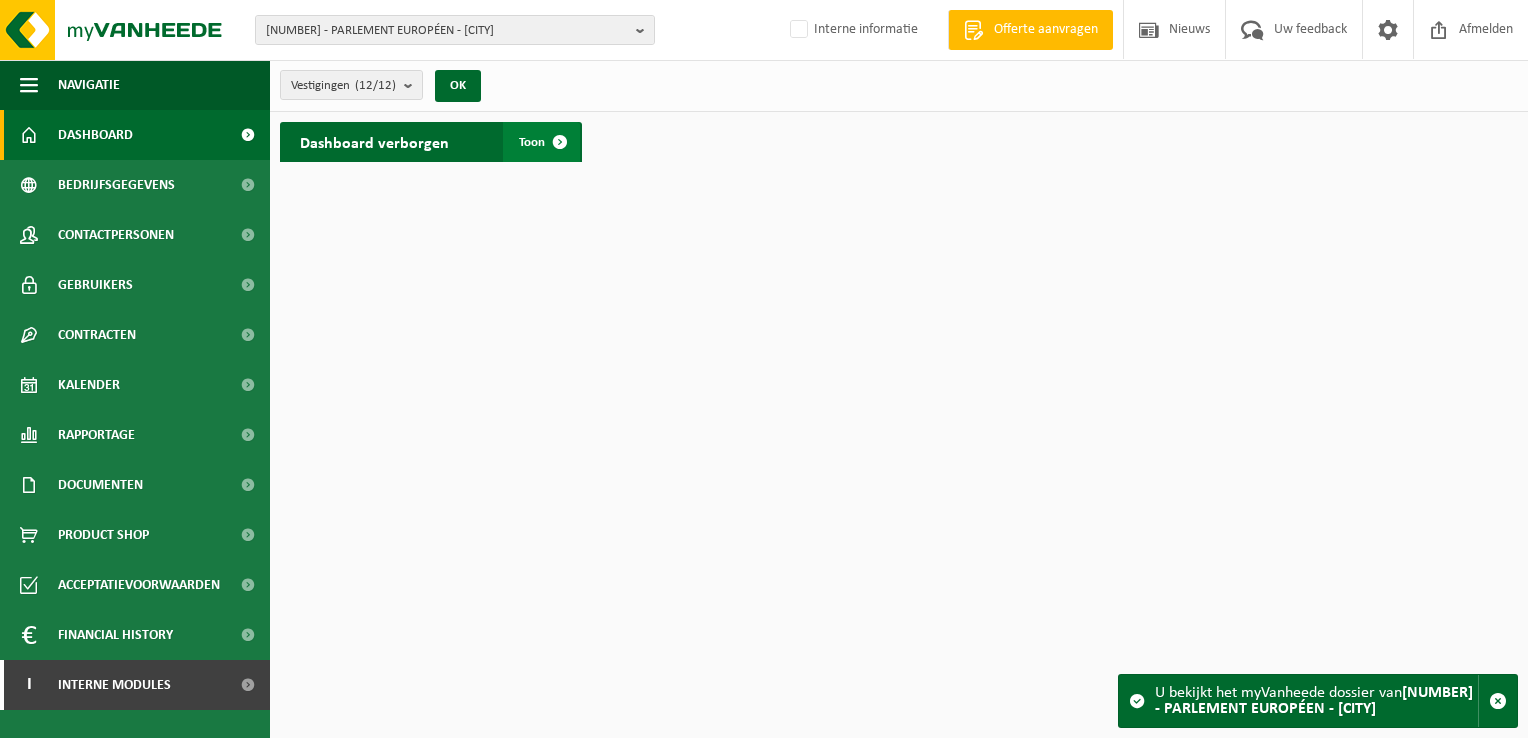 click on "Toon" at bounding box center (541, 142) 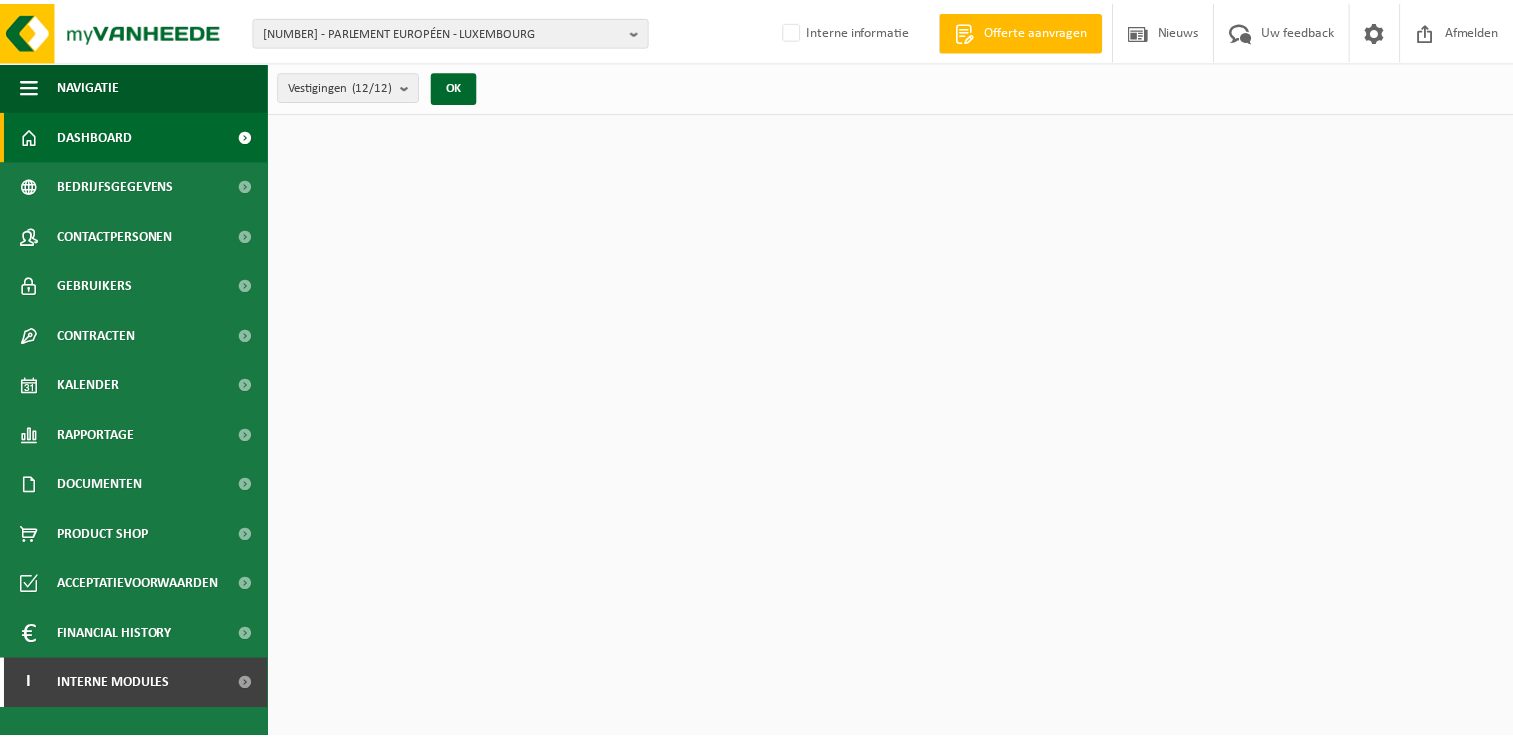 scroll, scrollTop: 0, scrollLeft: 0, axis: both 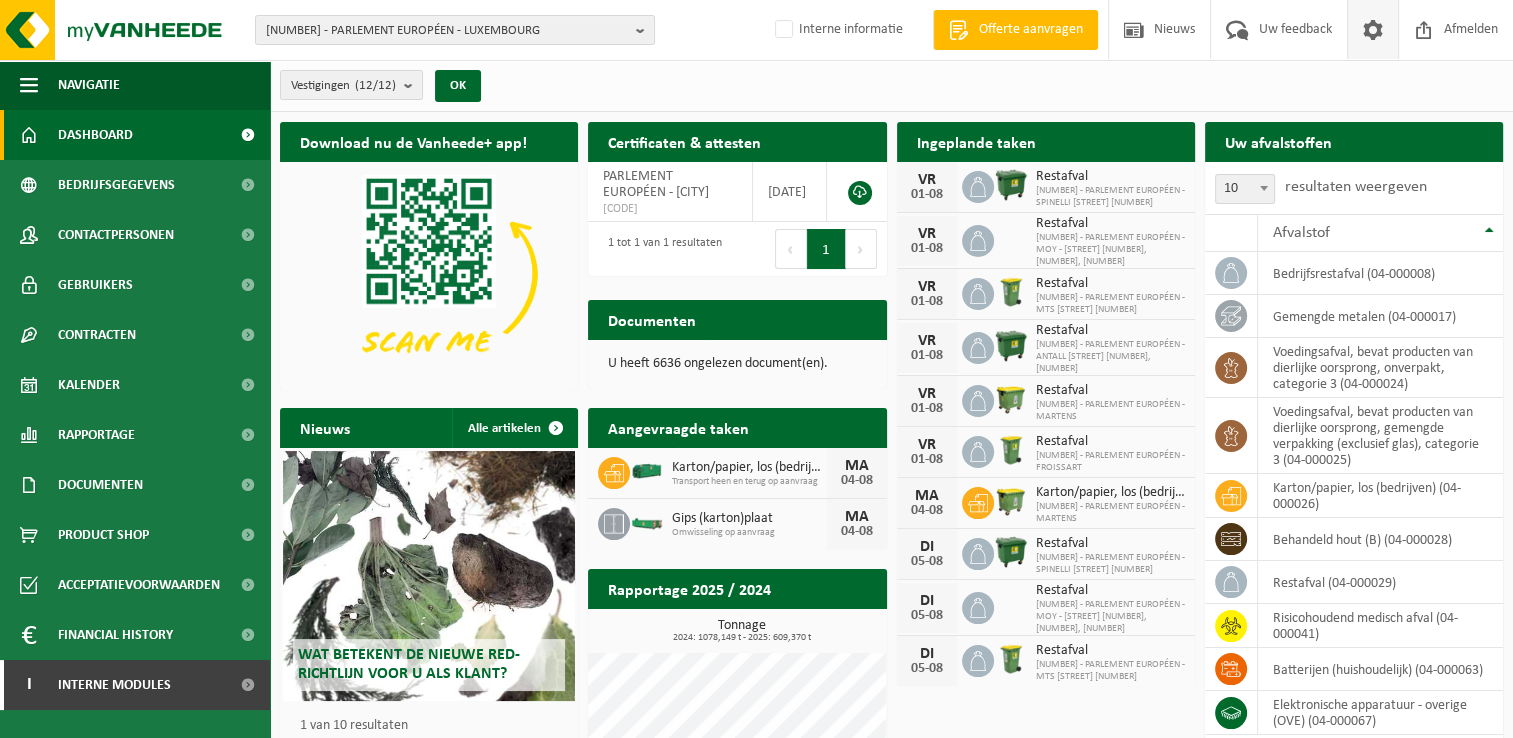click at bounding box center (1373, 29) 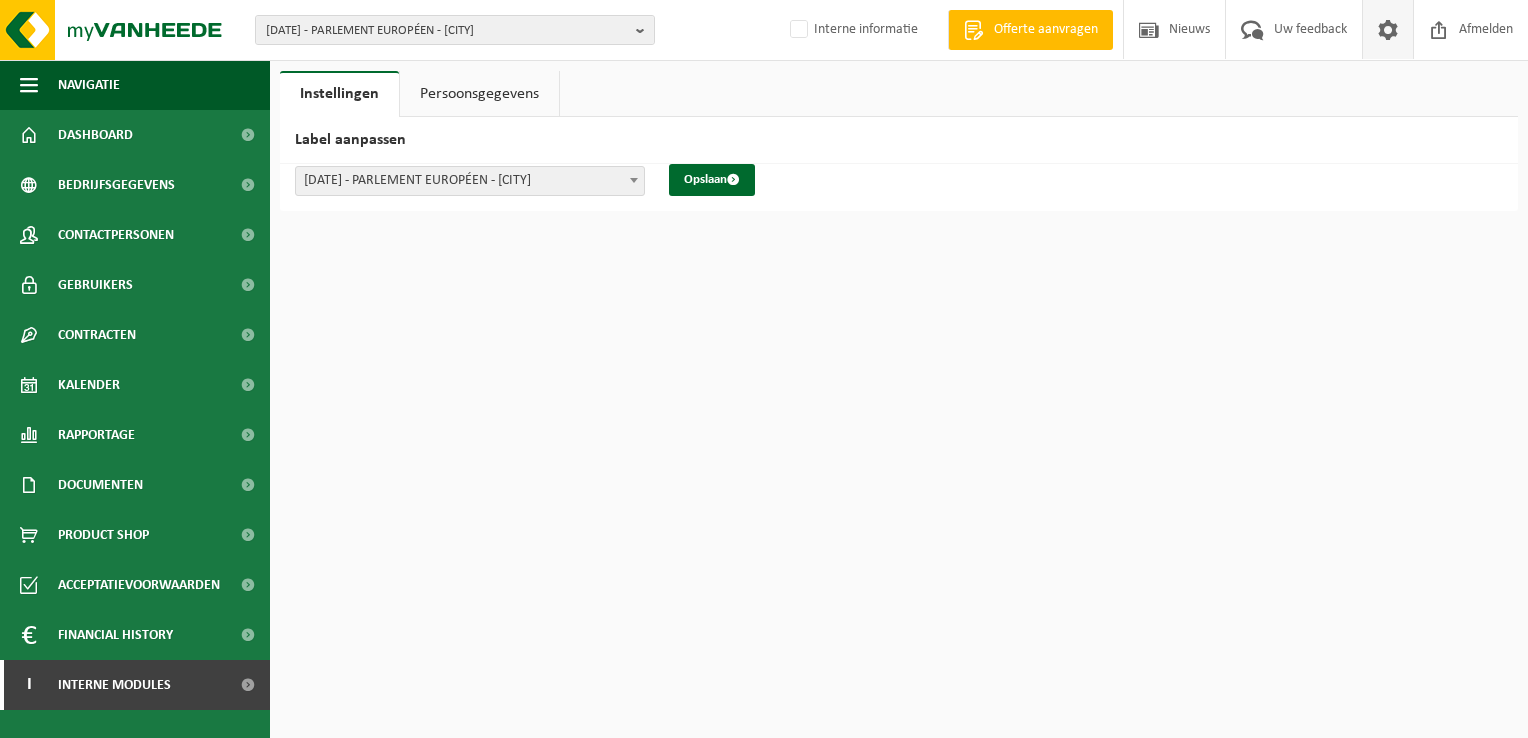 scroll, scrollTop: 0, scrollLeft: 0, axis: both 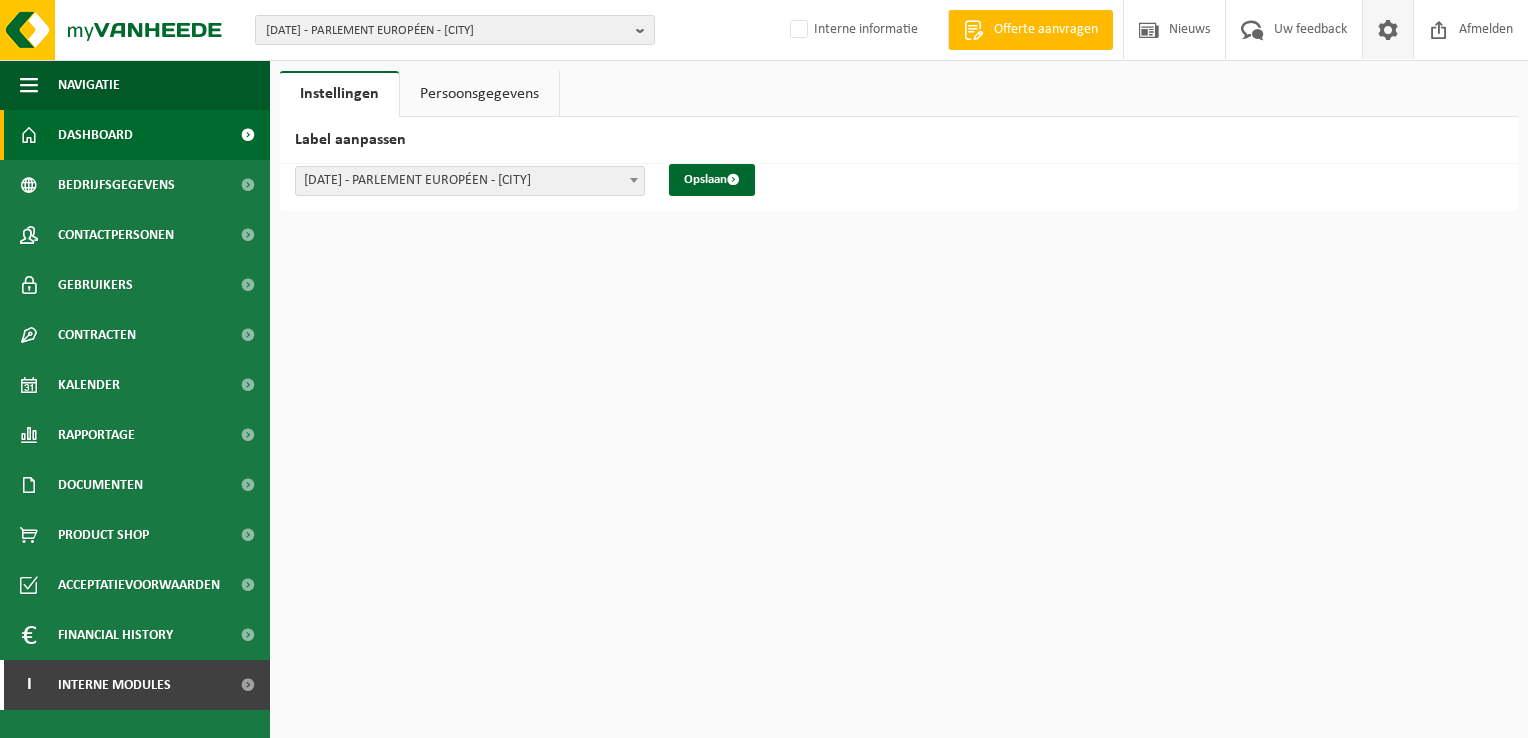 click on "Dashboard" at bounding box center [95, 135] 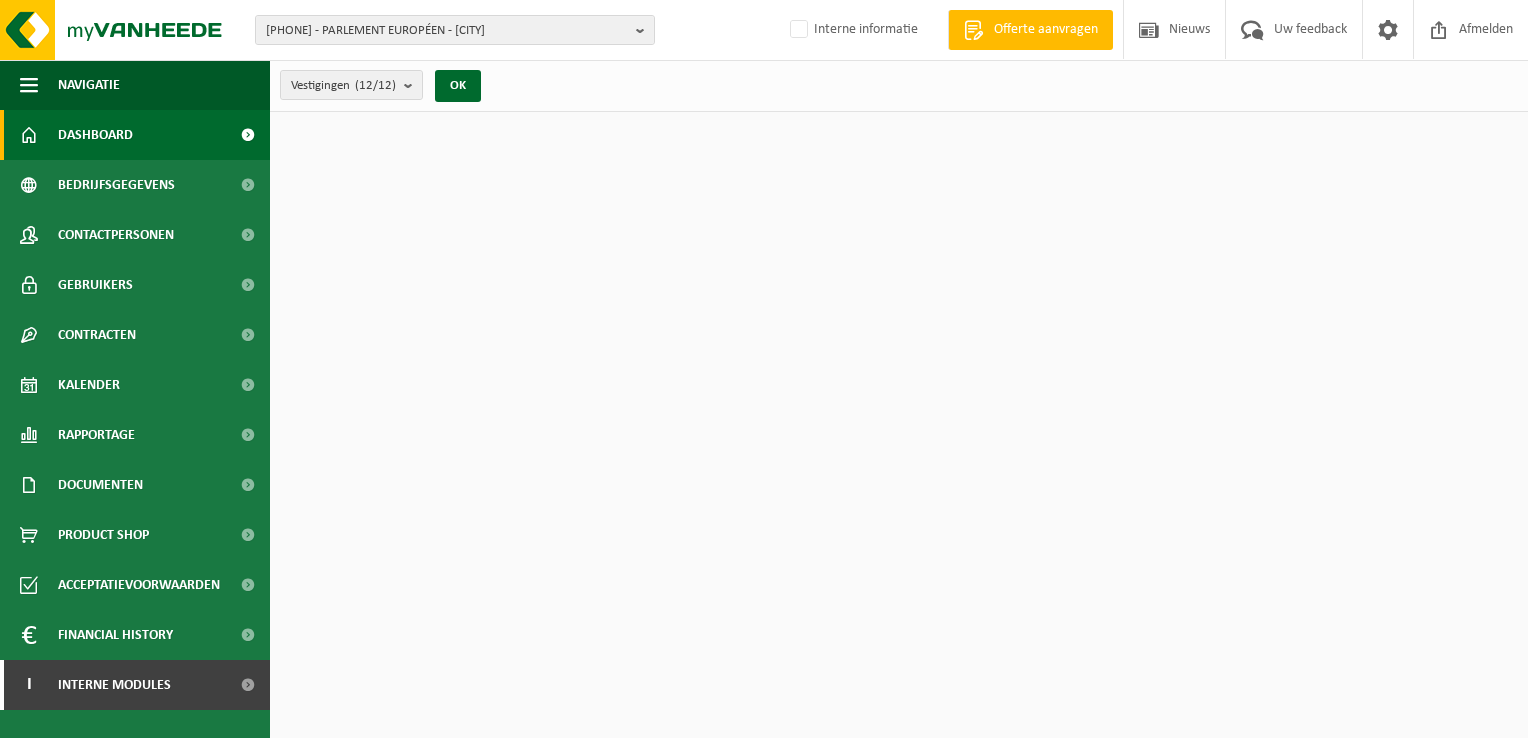 scroll, scrollTop: 0, scrollLeft: 0, axis: both 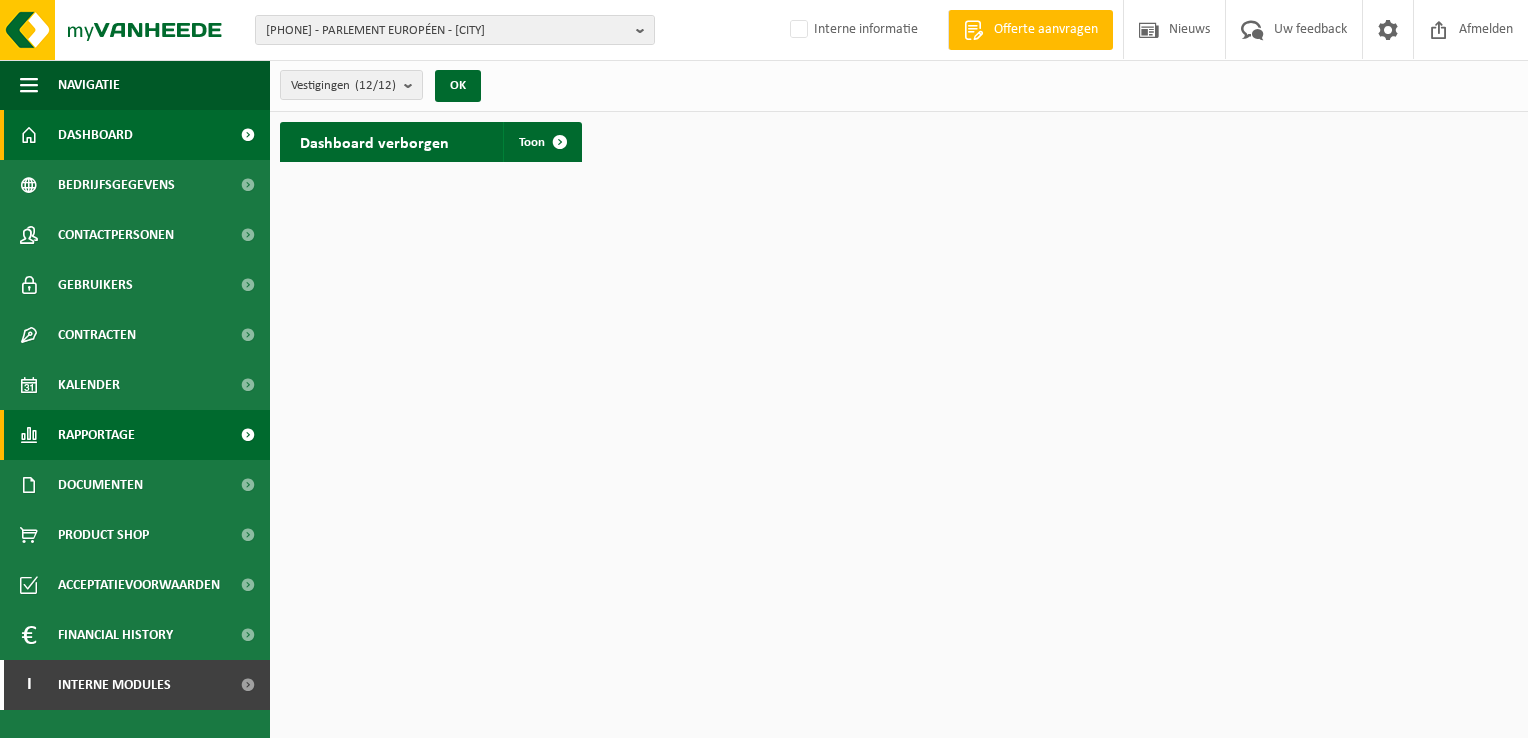 click on "Rapportage" at bounding box center (96, 435) 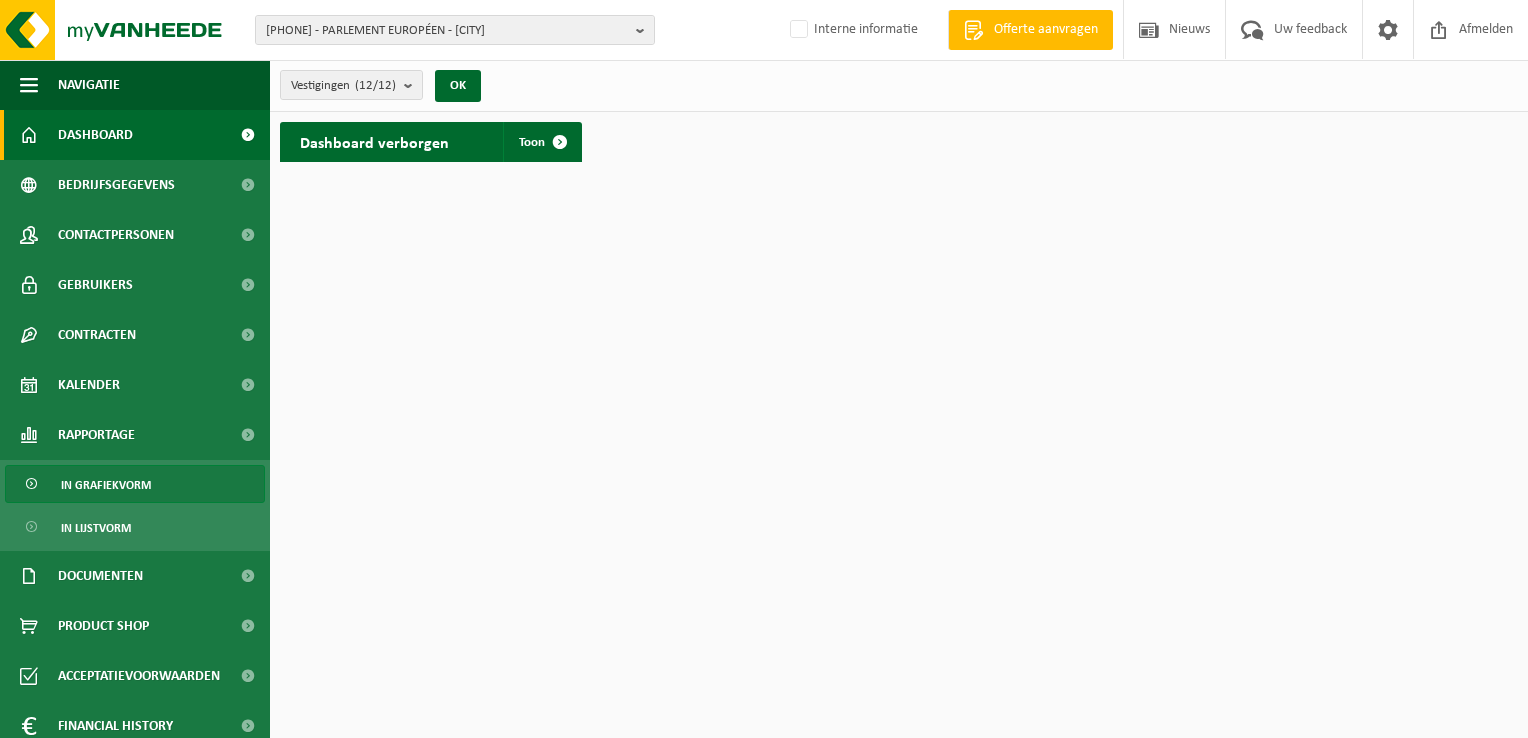 click on "In grafiekvorm" at bounding box center [106, 485] 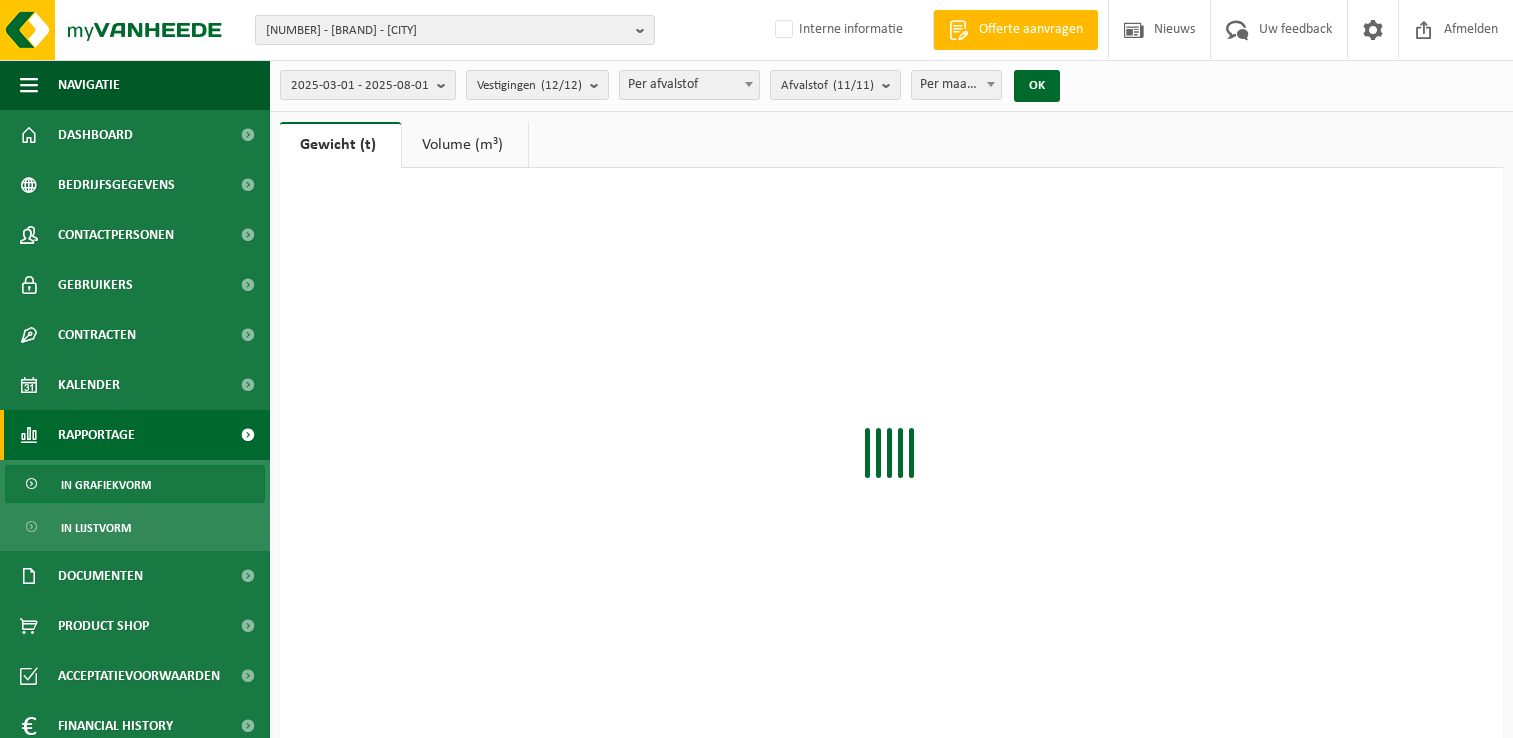 scroll, scrollTop: 0, scrollLeft: 0, axis: both 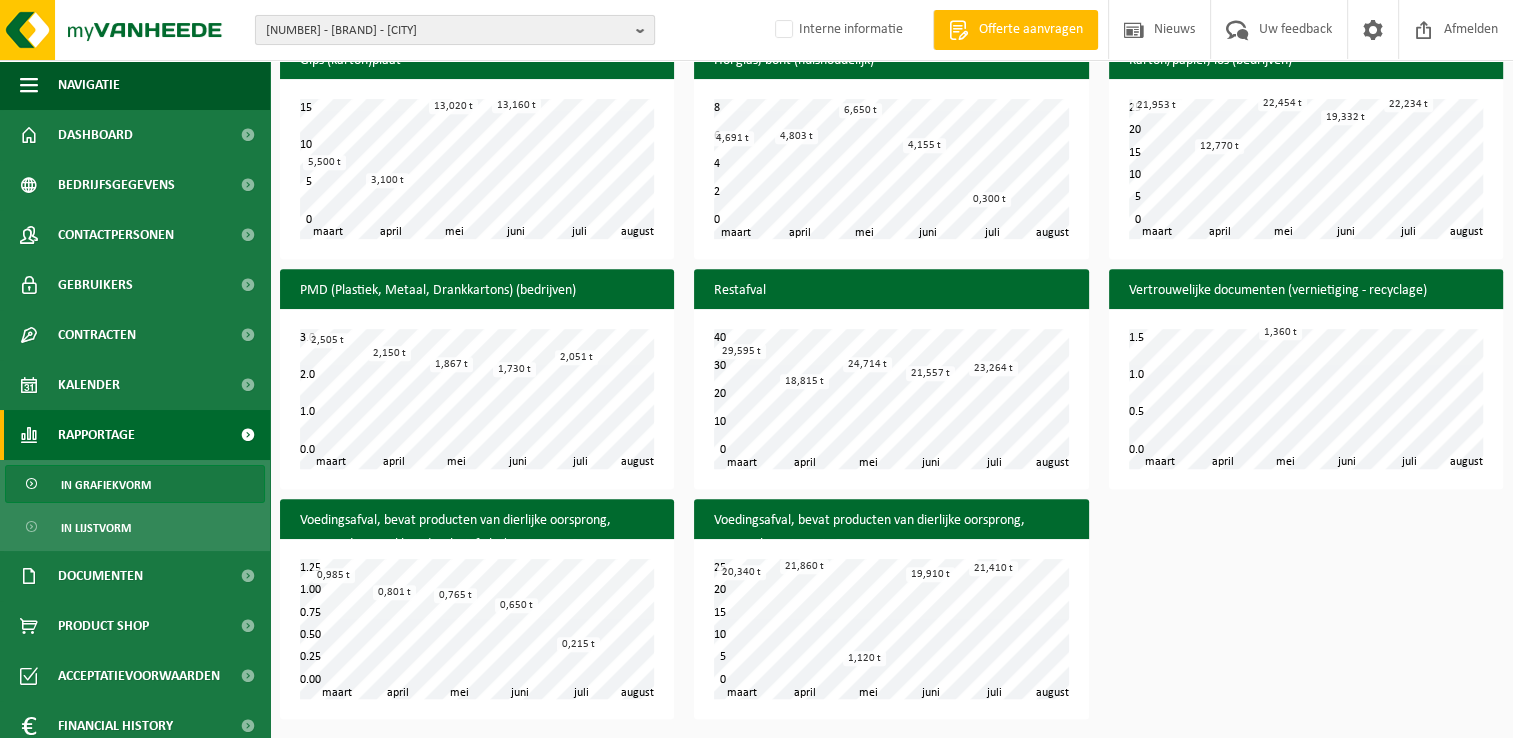 click on "01-074112 - PARLEMENT EUROPÉEN - LUXEMBOURG" at bounding box center [447, 31] 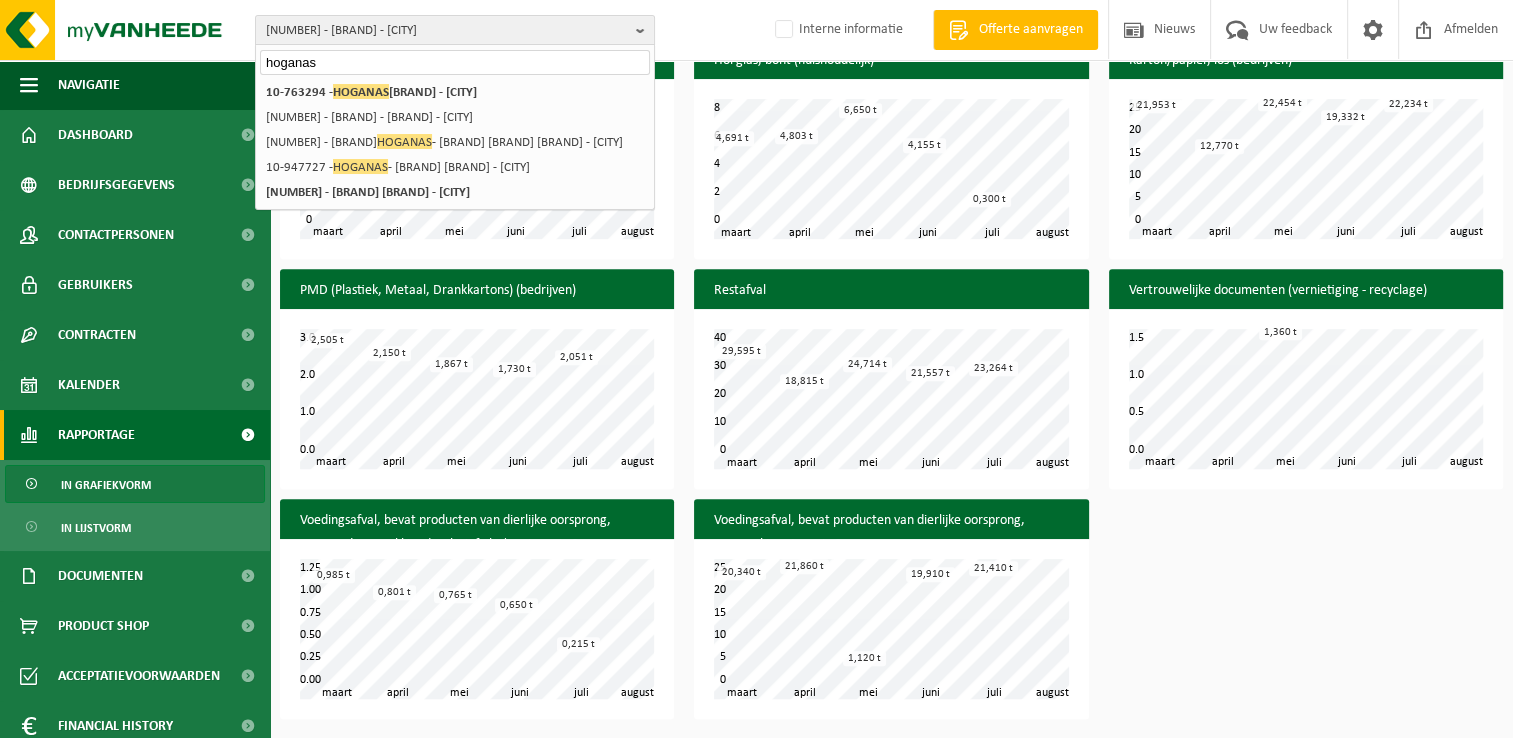 type on "hoganas" 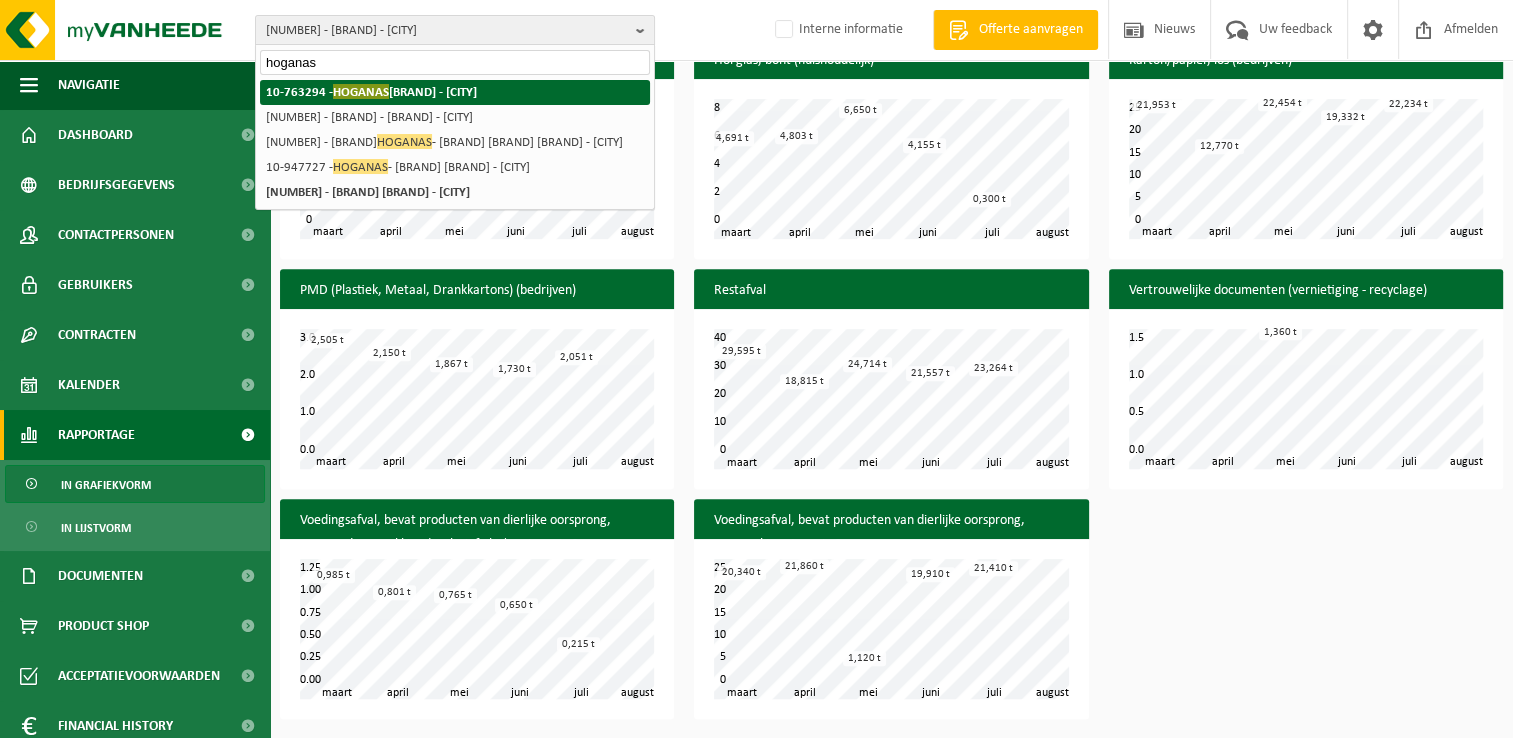 click on "10-763294 -  HOGANAS  BELGIUM - ATH" at bounding box center (371, 91) 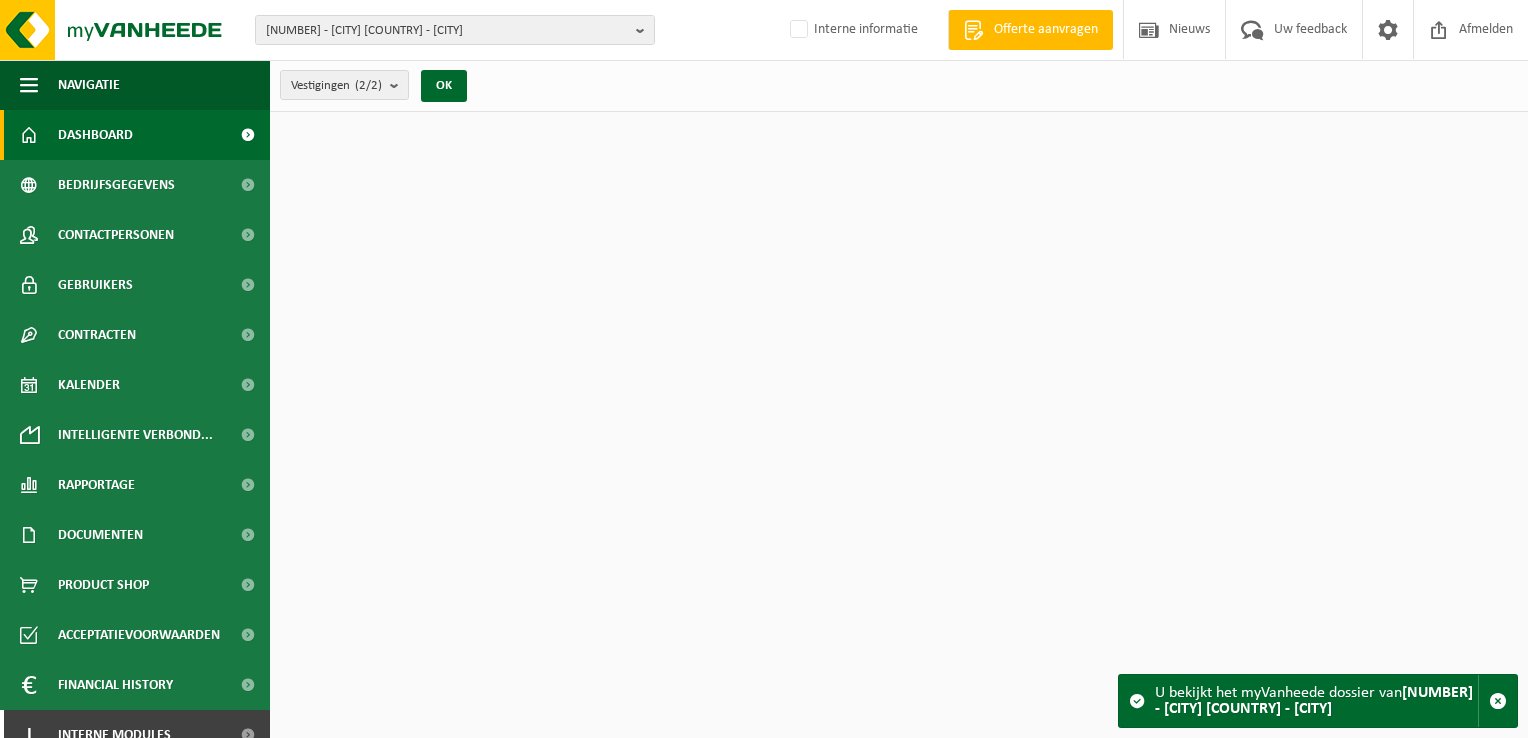 scroll, scrollTop: 0, scrollLeft: 0, axis: both 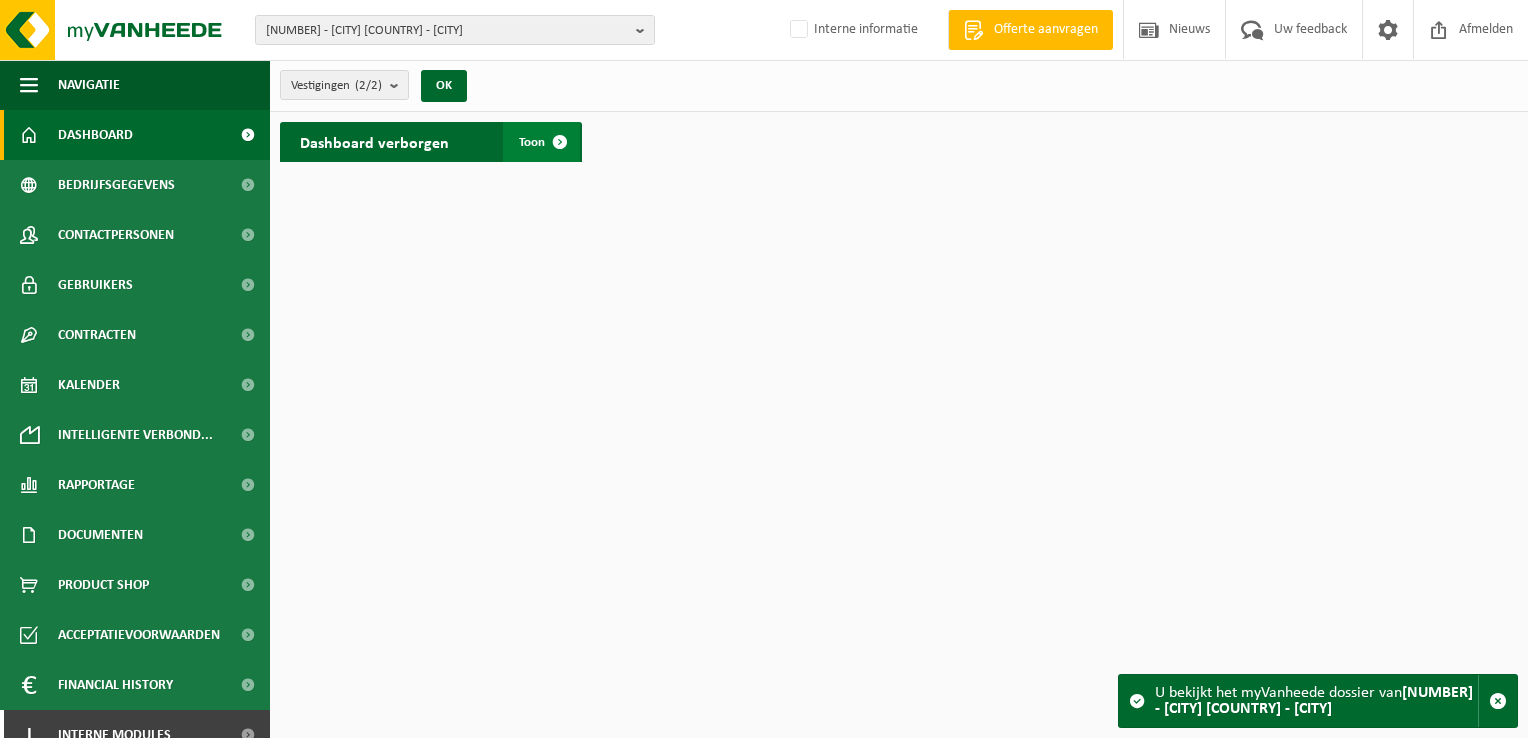 click on "Toon" at bounding box center (532, 142) 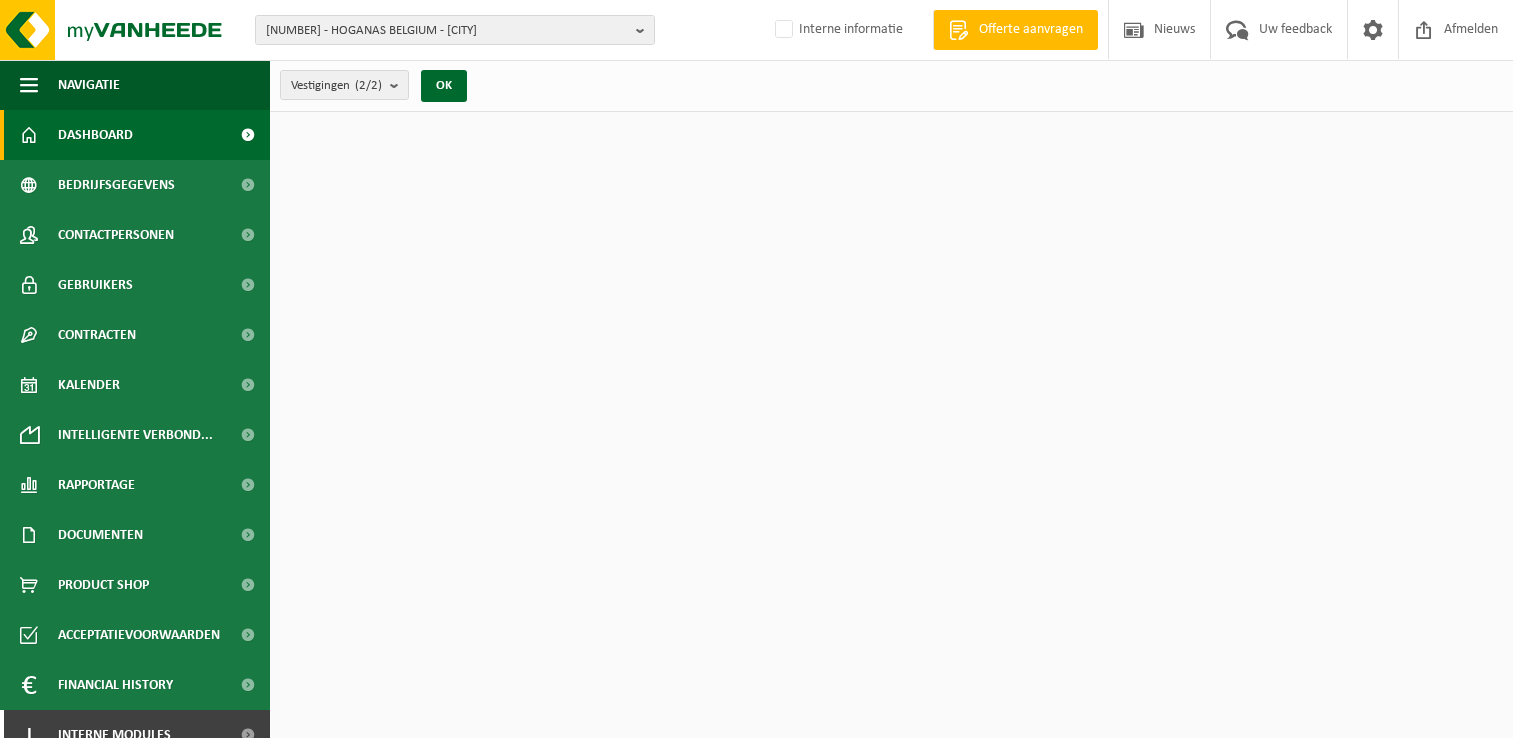 scroll, scrollTop: 0, scrollLeft: 0, axis: both 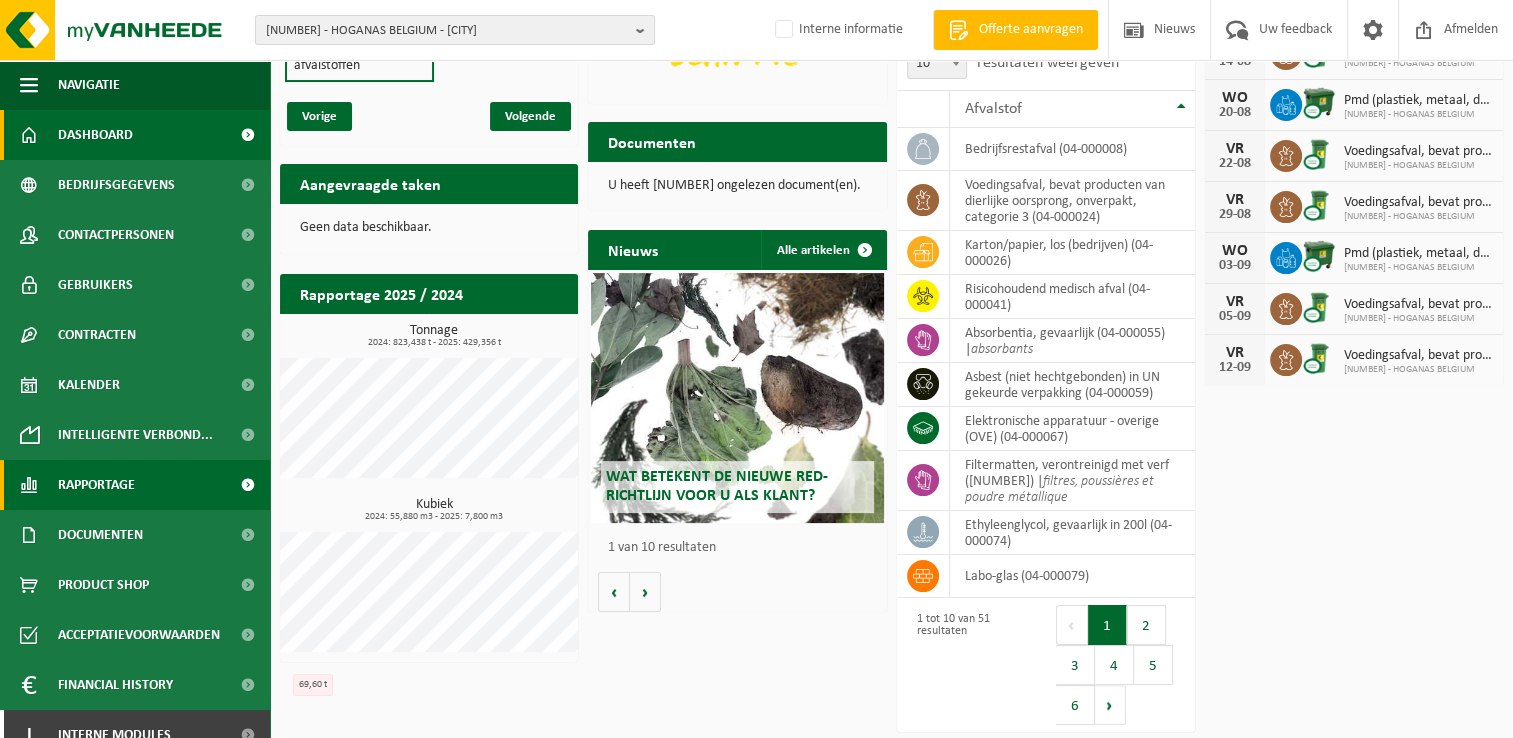 click on "Rapportage" at bounding box center [96, 485] 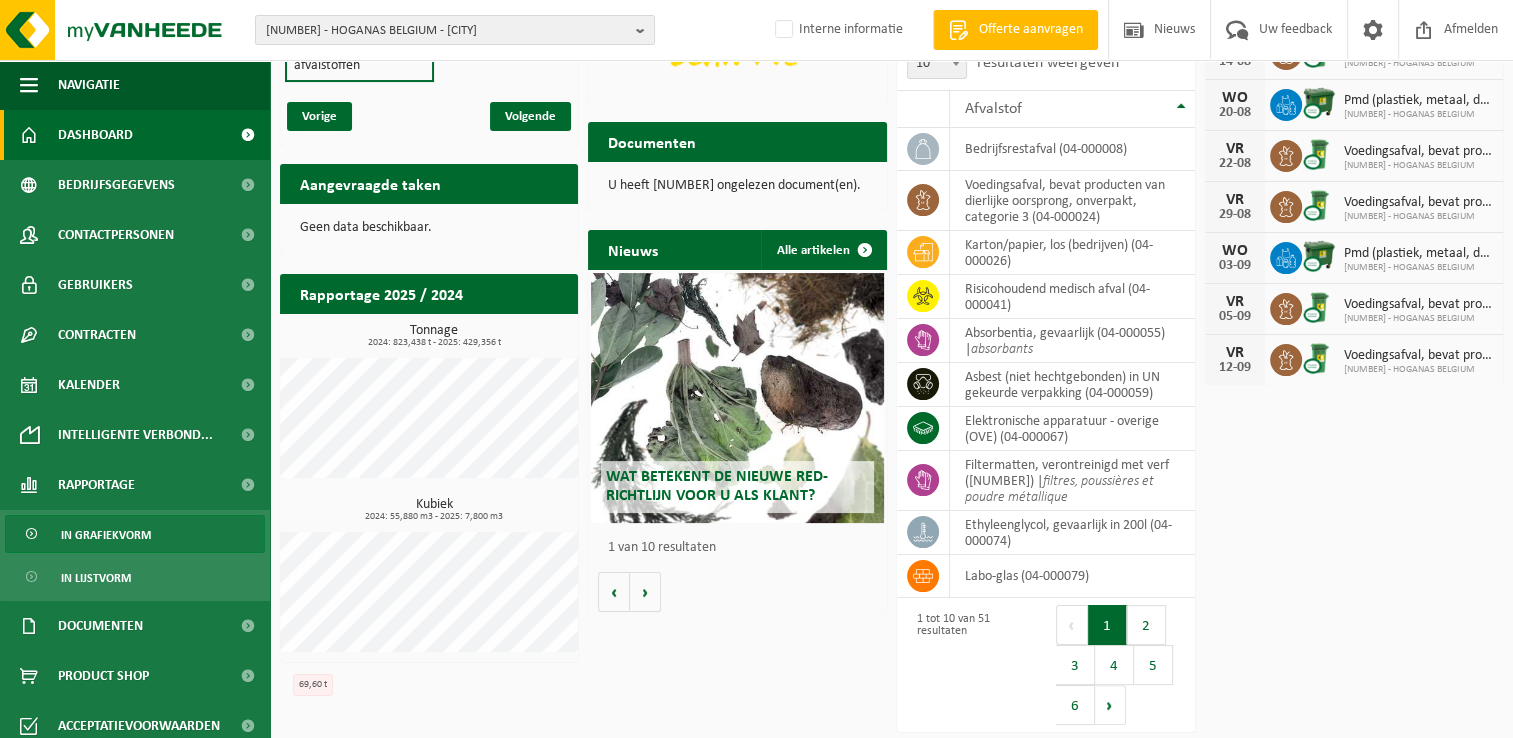click on "In grafiekvorm" at bounding box center (106, 535) 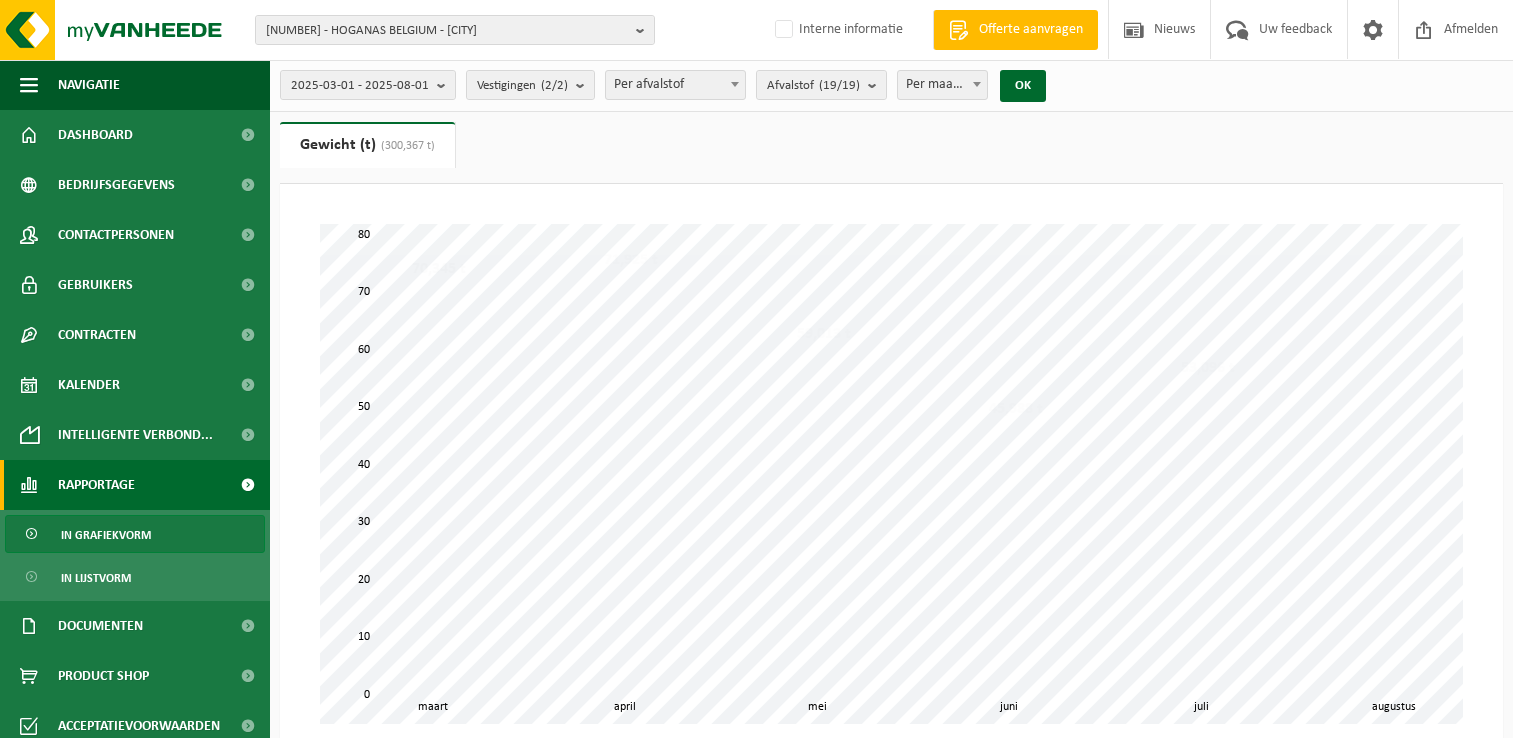 scroll, scrollTop: 0, scrollLeft: 0, axis: both 